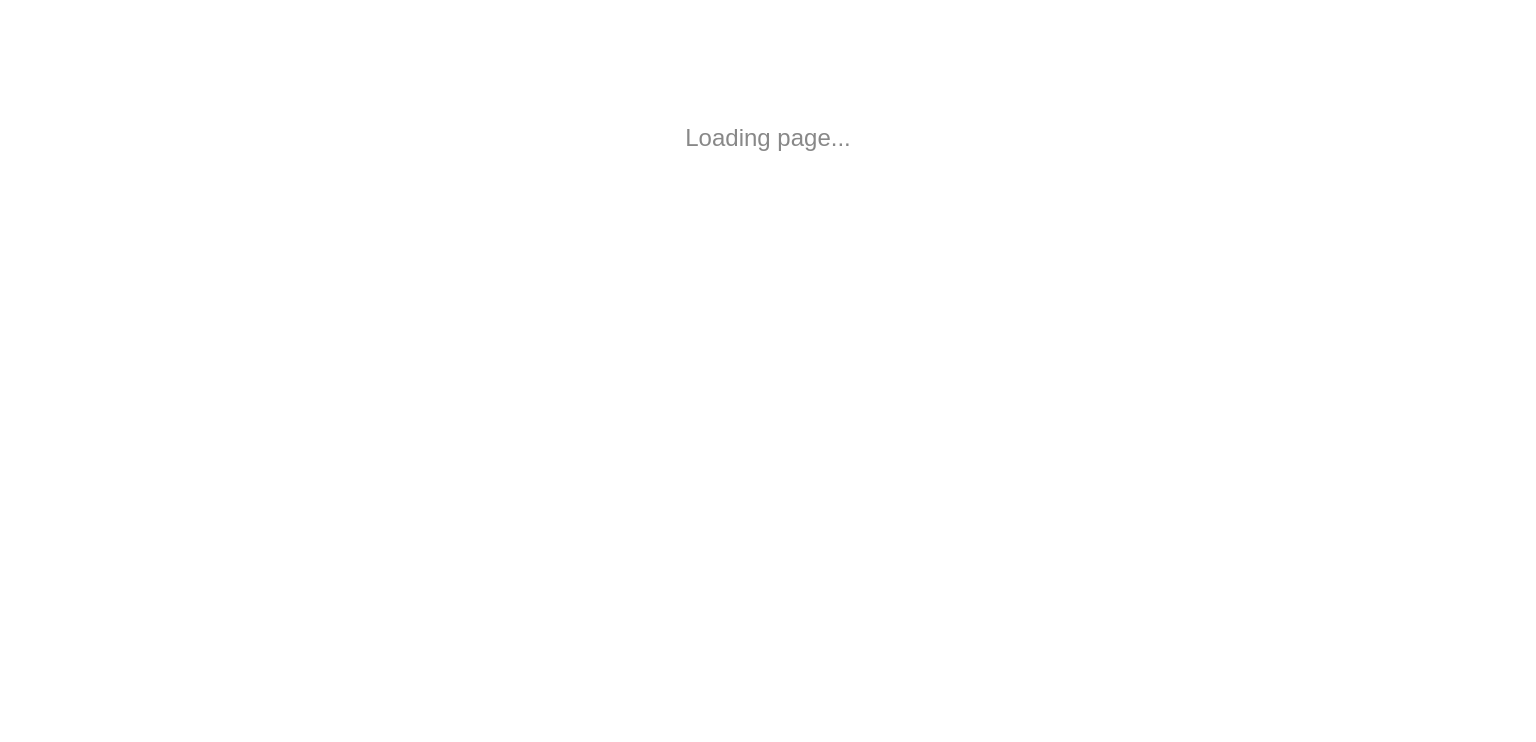 scroll, scrollTop: 0, scrollLeft: 0, axis: both 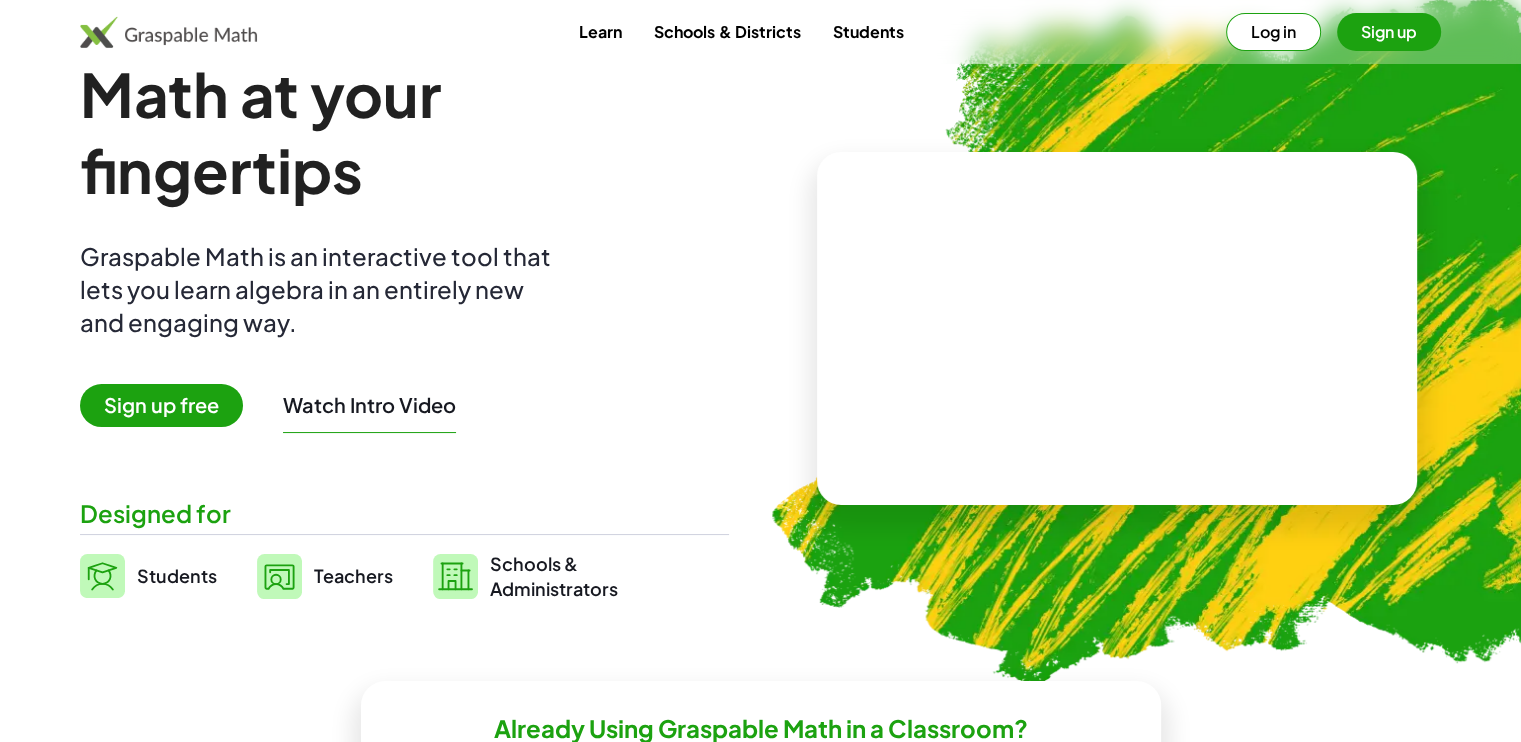 click on "Sign up free" at bounding box center [161, 405] 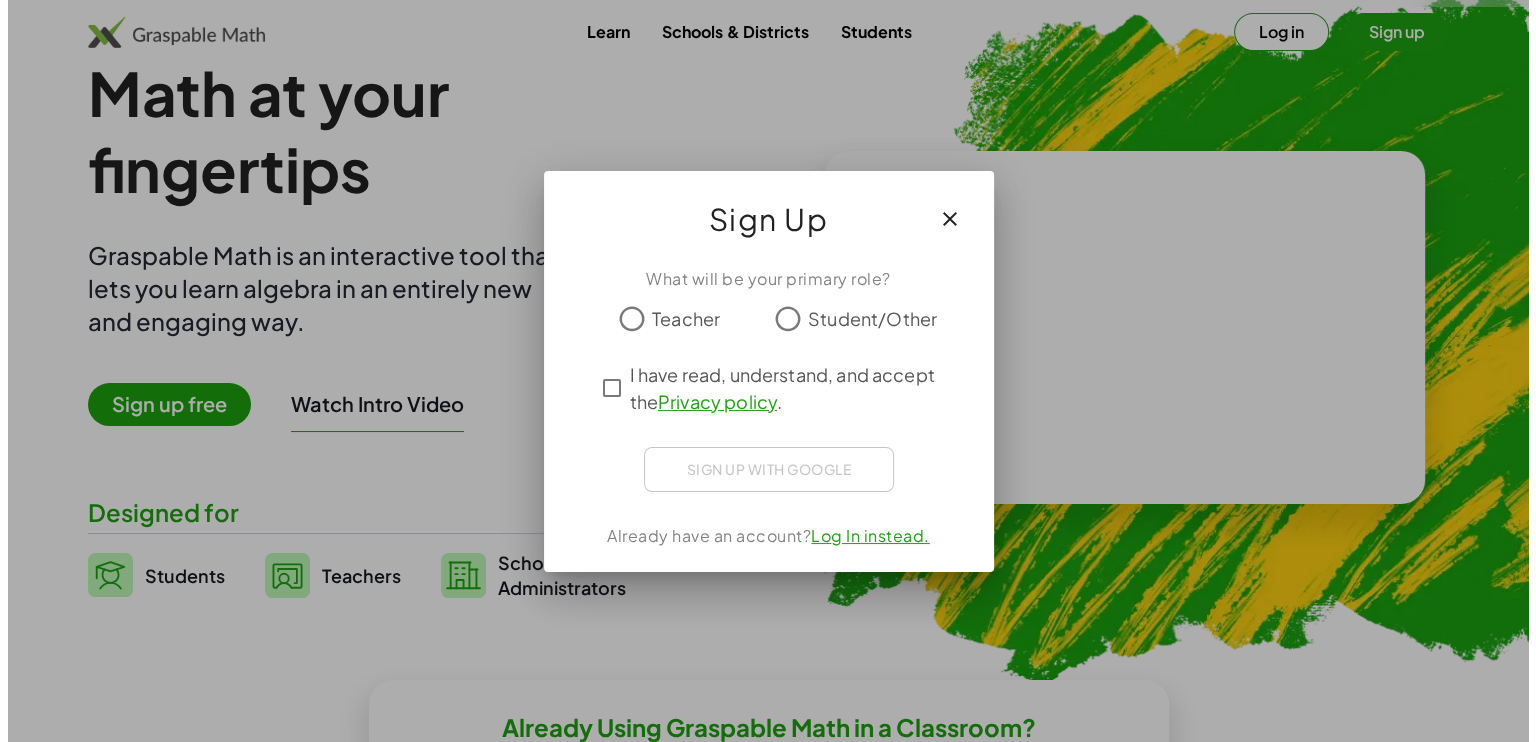 scroll, scrollTop: 0, scrollLeft: 0, axis: both 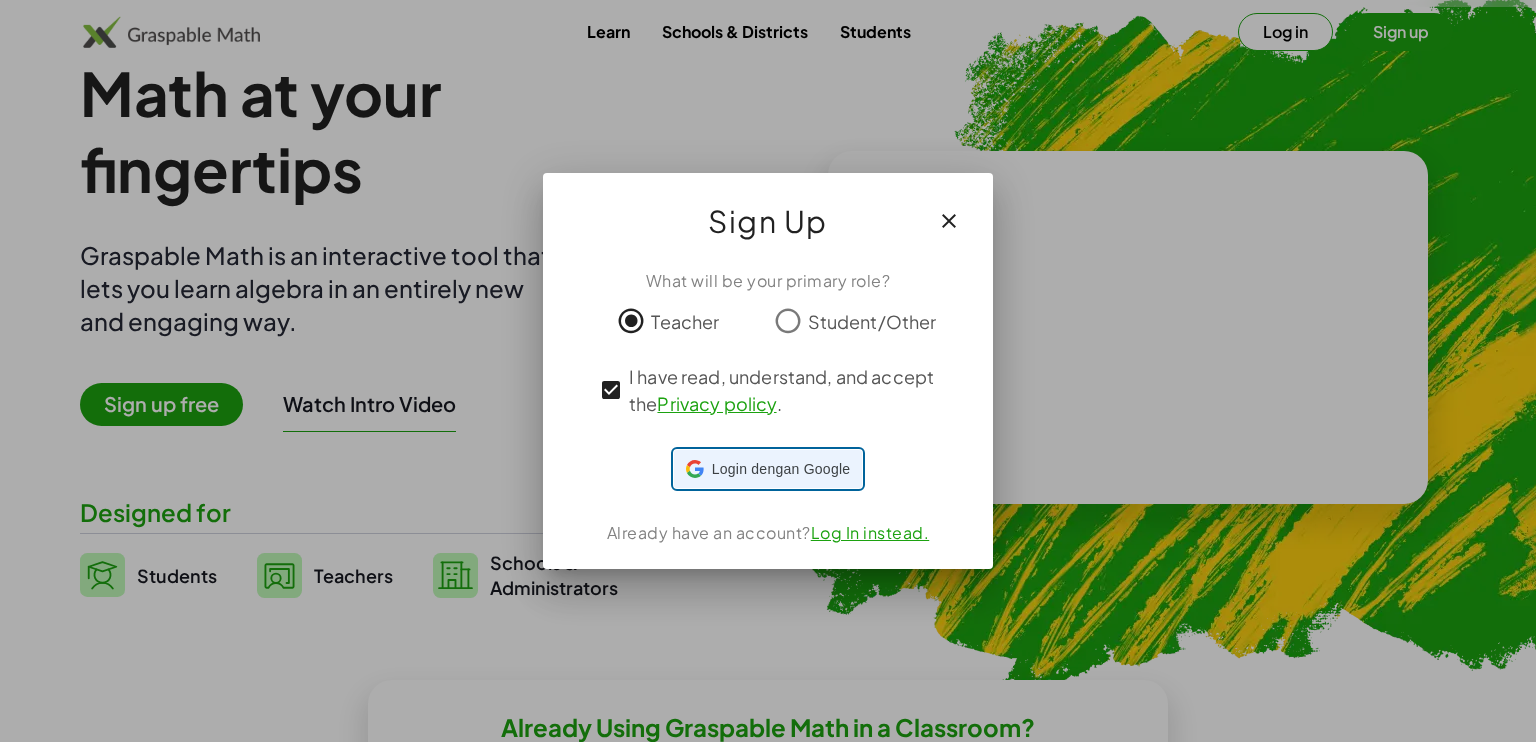click on "Login dengan Google Login dengan Google. Dibuka di tab baru" at bounding box center (768, 469) 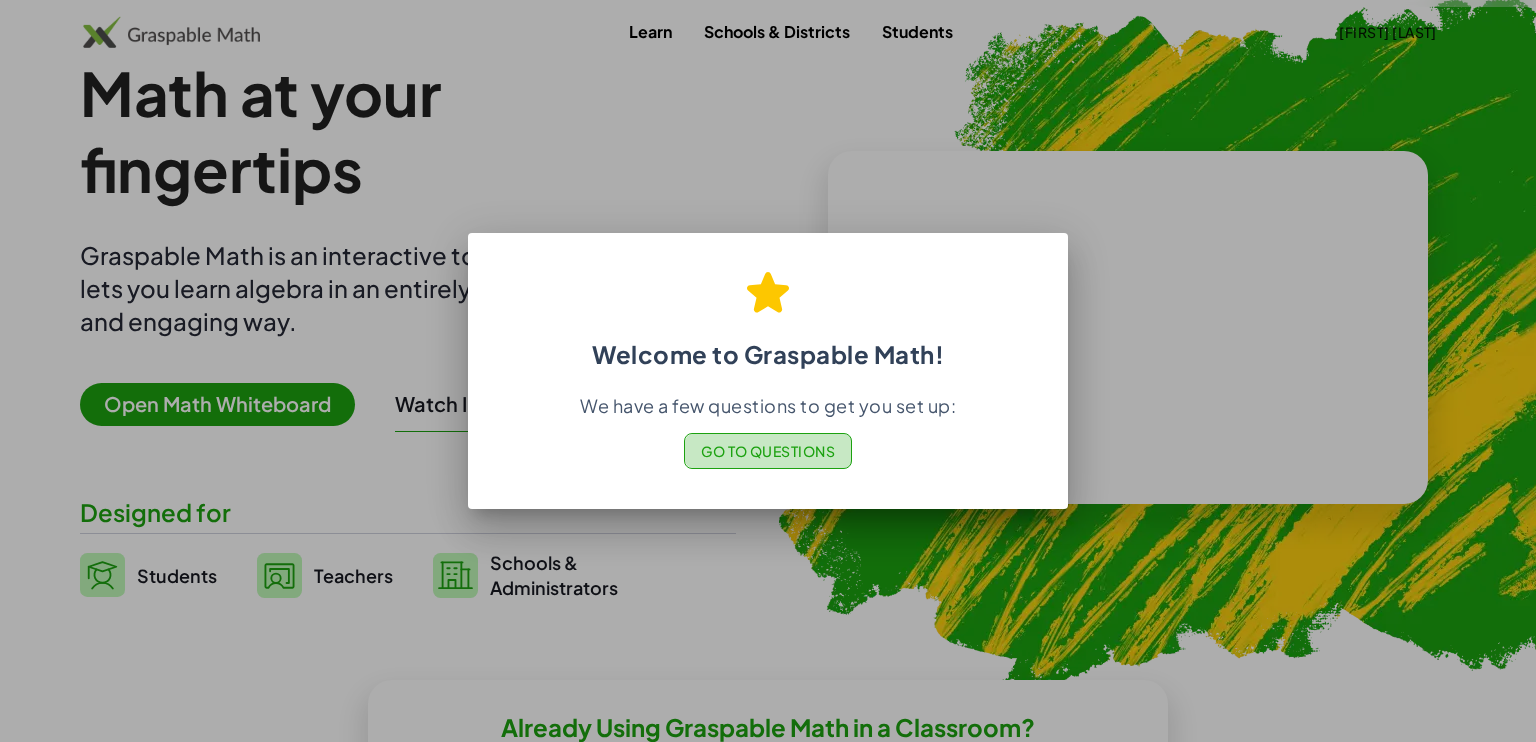 click on "Go to Questions" 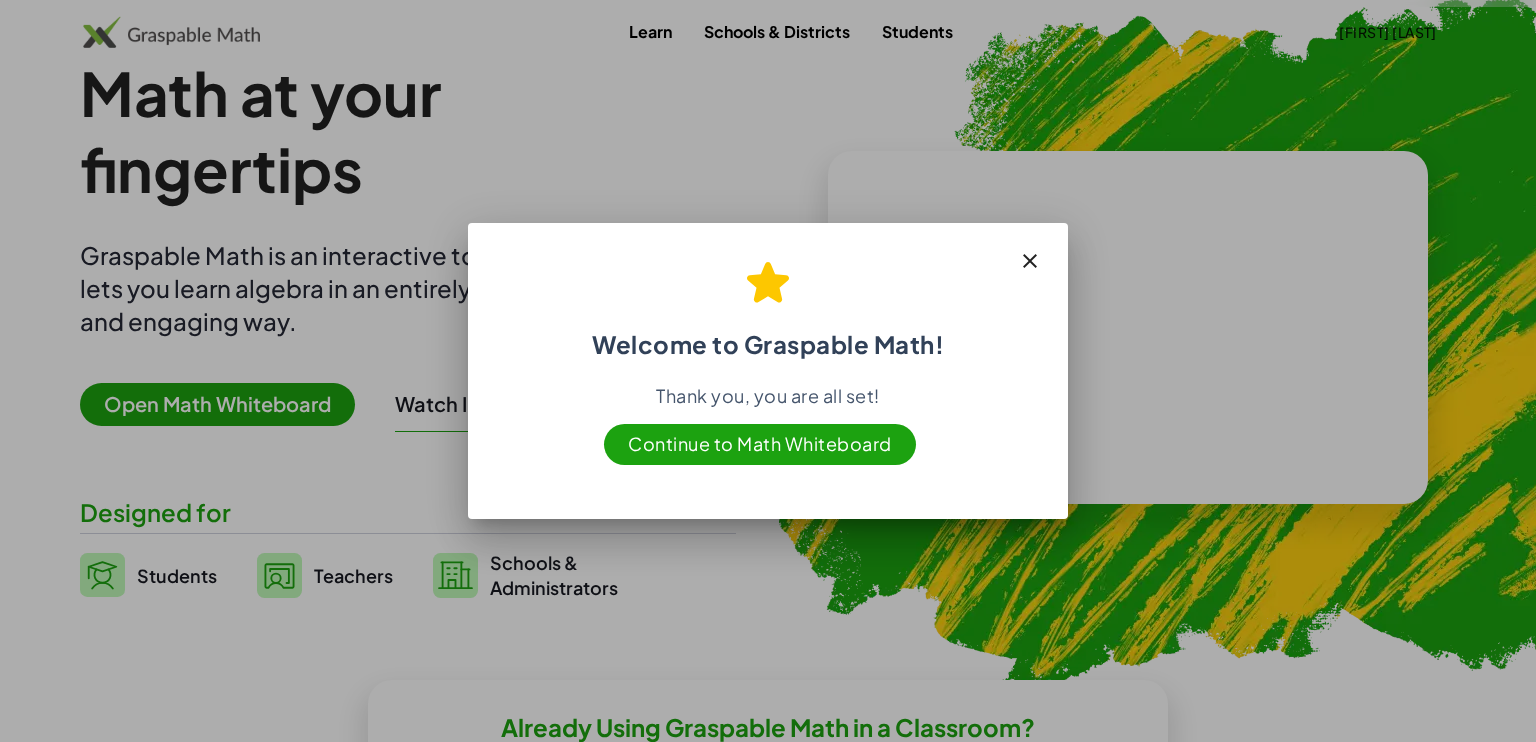 click on "Continue to Math Whiteboard" at bounding box center (760, 444) 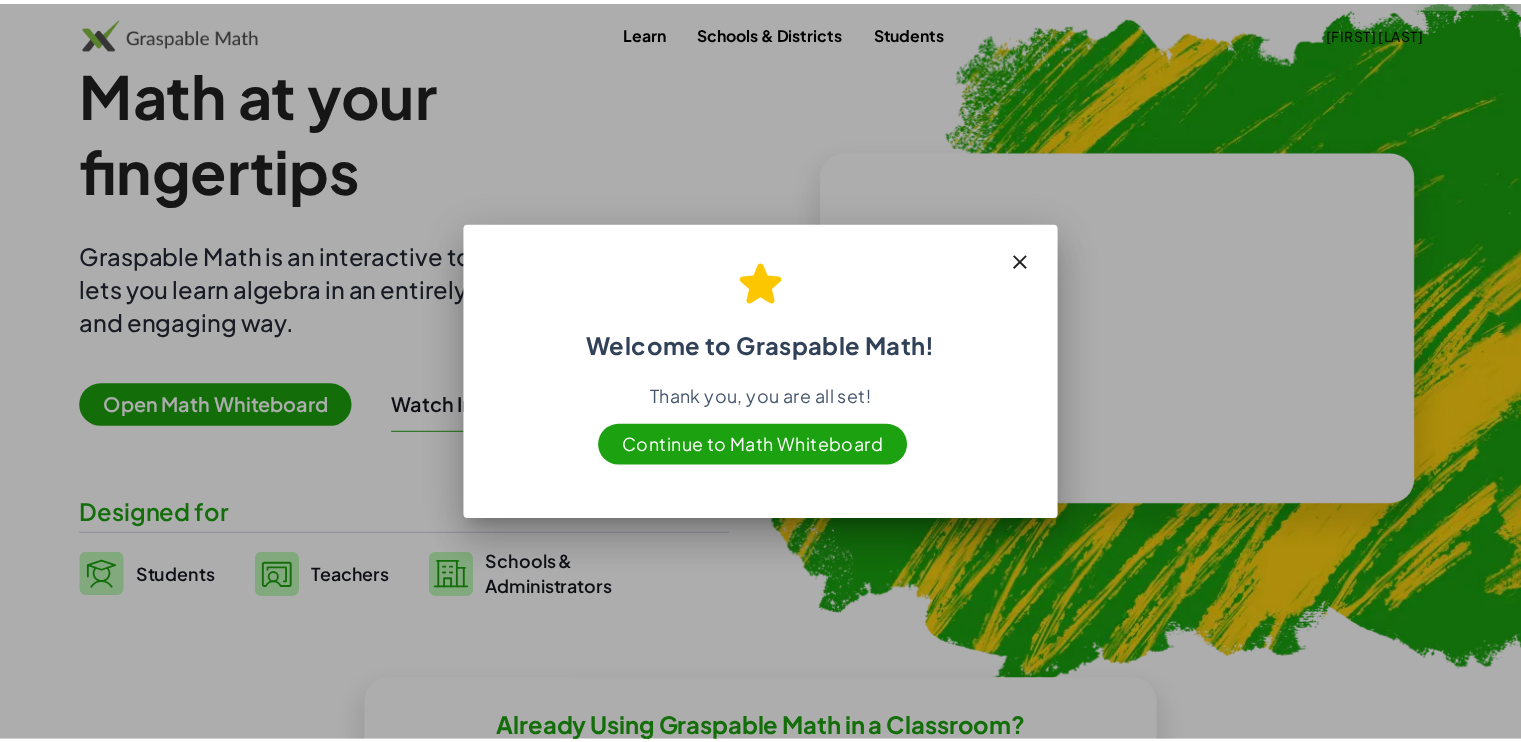 scroll, scrollTop: 56, scrollLeft: 0, axis: vertical 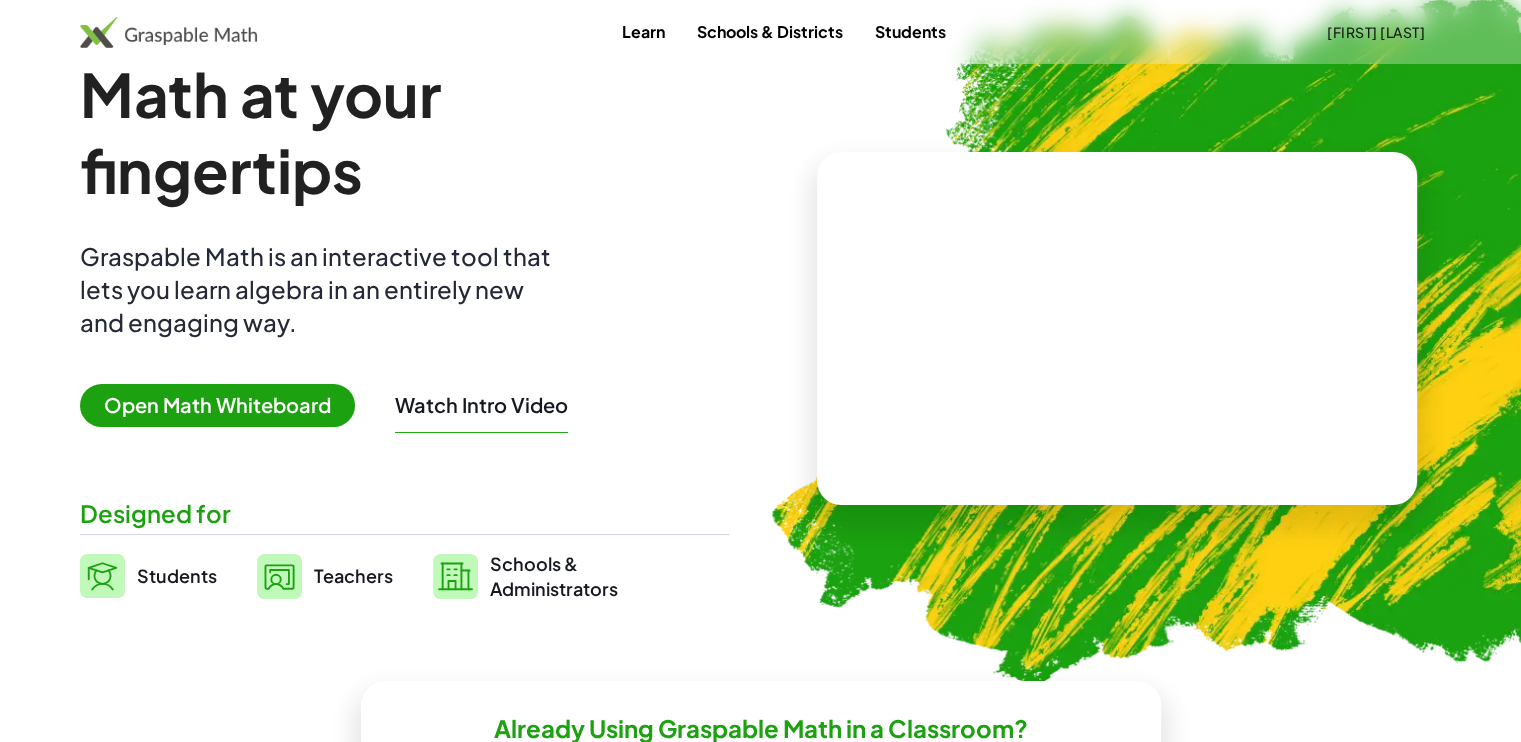 click on "Math at your fingertips Graspable Math is an interactive tool that lets you learn algebra in an entirely new and engaging way. Open Math Whiteboard  Watch Intro Video   Designed for  Students Teachers Schools &   Administrators" at bounding box center (404, 328) 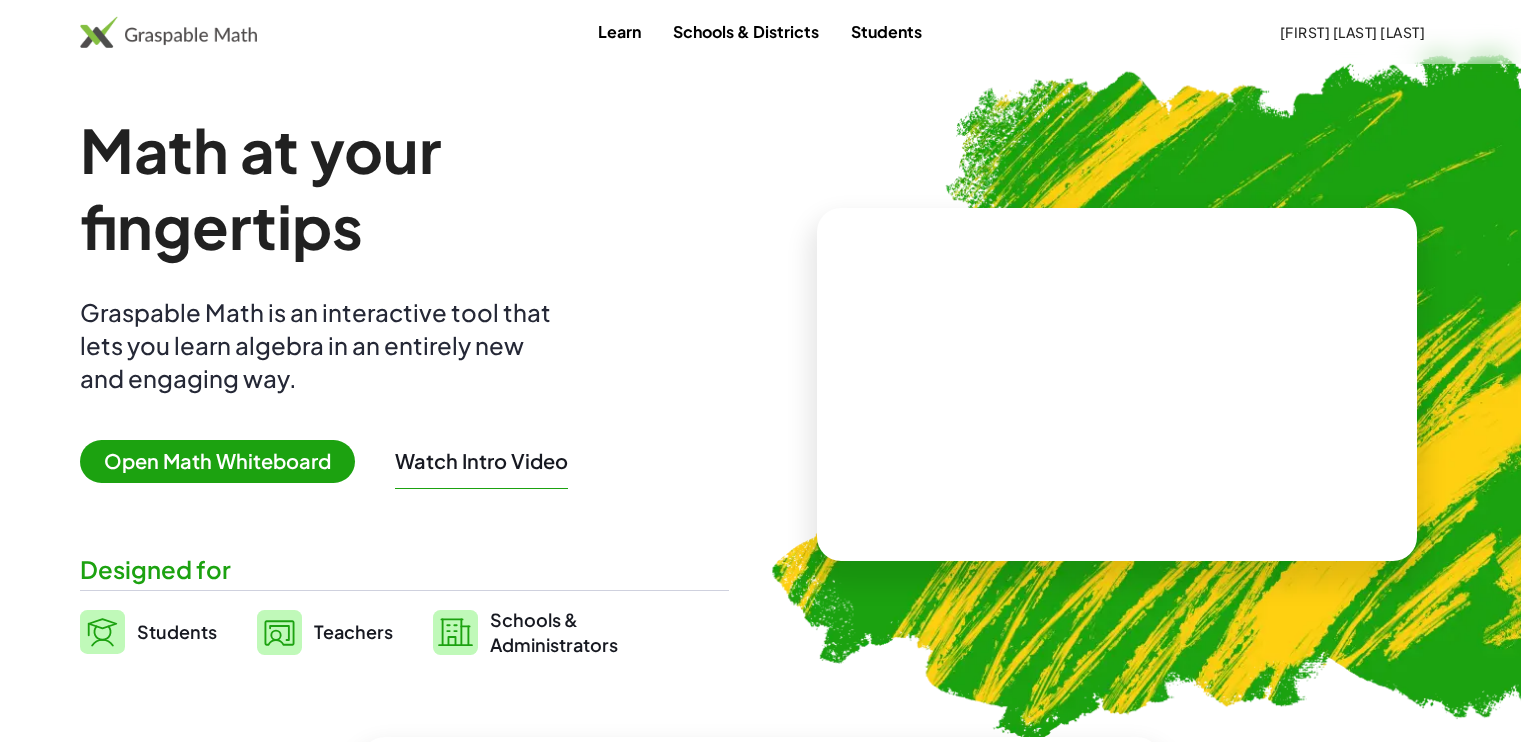 scroll, scrollTop: 56, scrollLeft: 0, axis: vertical 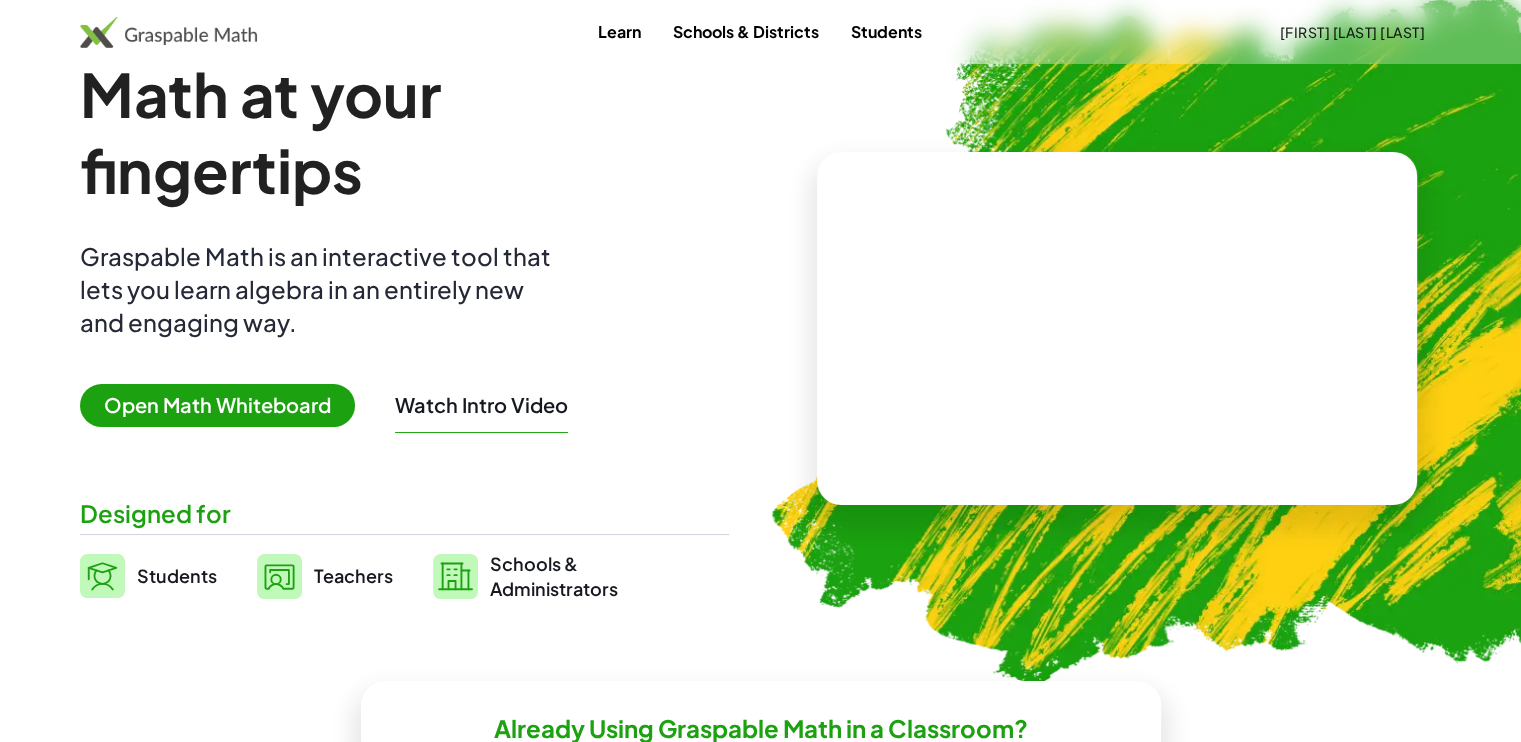 click on "Open Math Whiteboard" at bounding box center [217, 405] 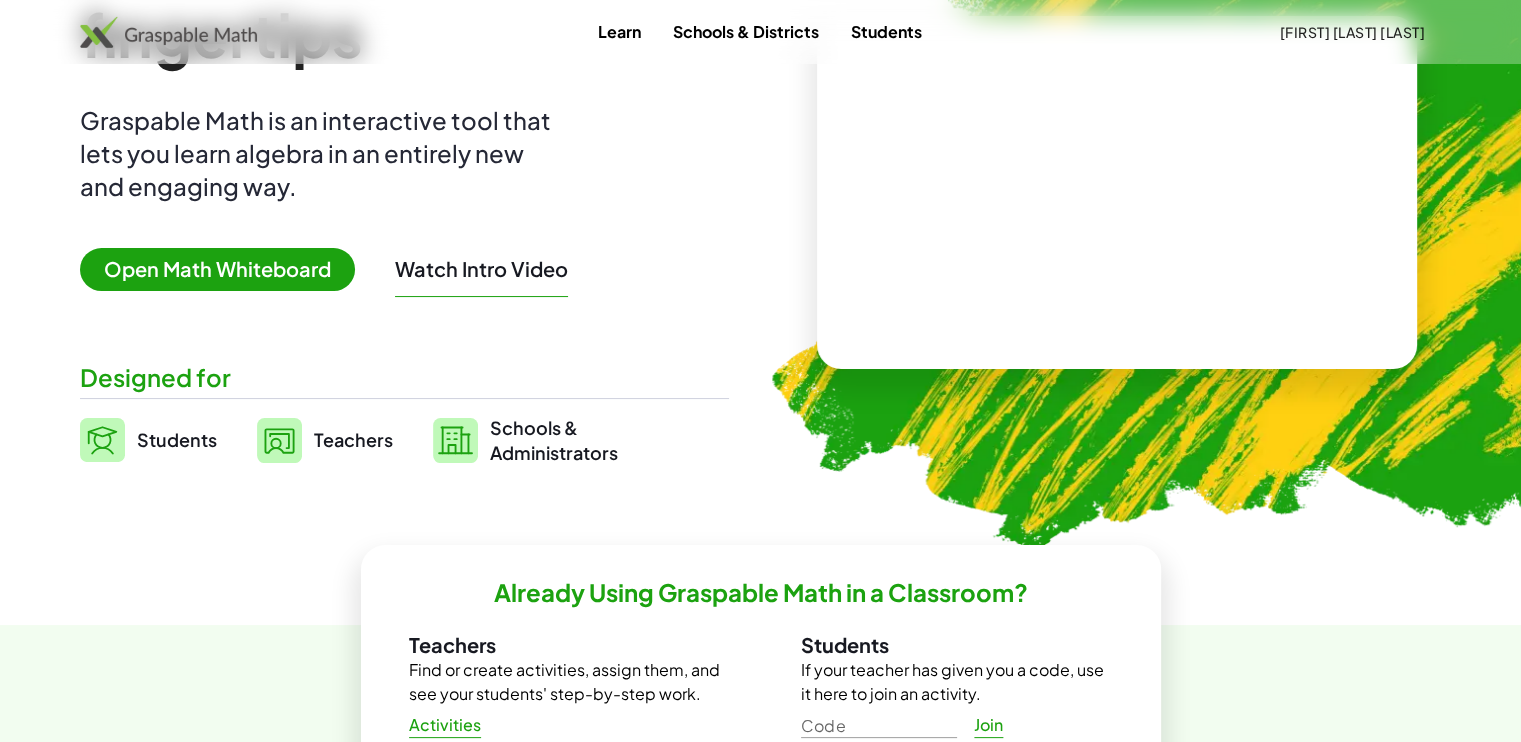 scroll, scrollTop: 229, scrollLeft: 0, axis: vertical 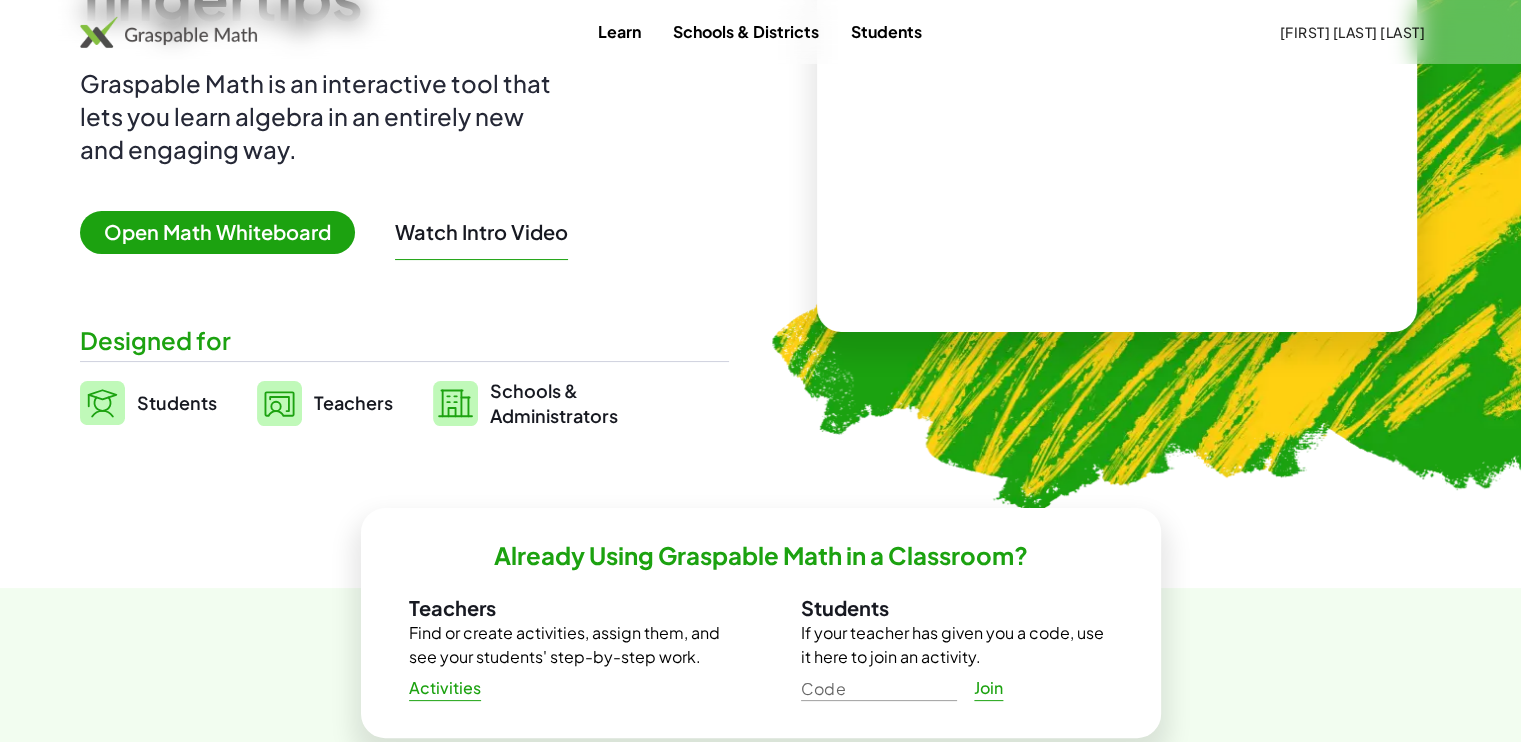 click on "Open Math Whiteboard" at bounding box center [217, 232] 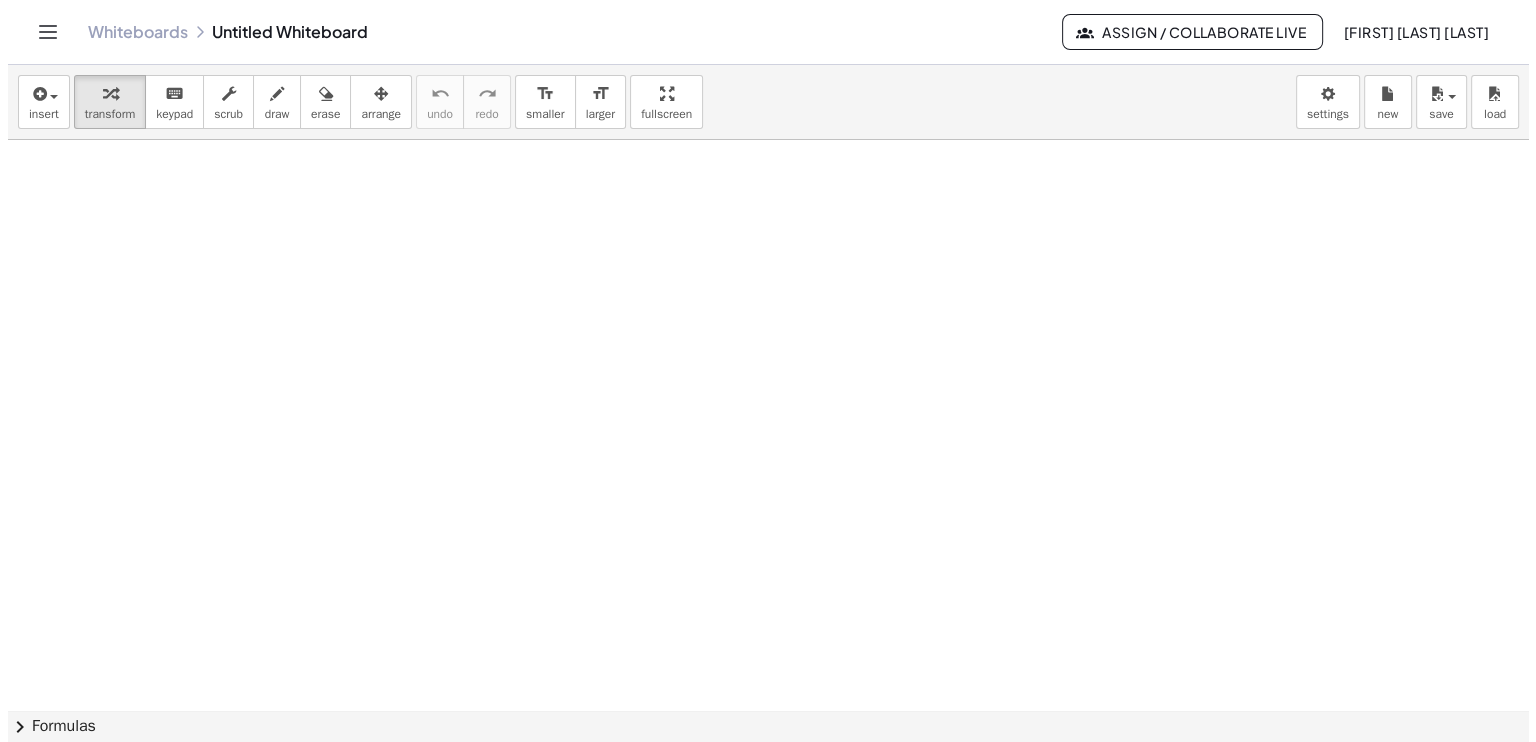 scroll, scrollTop: 0, scrollLeft: 0, axis: both 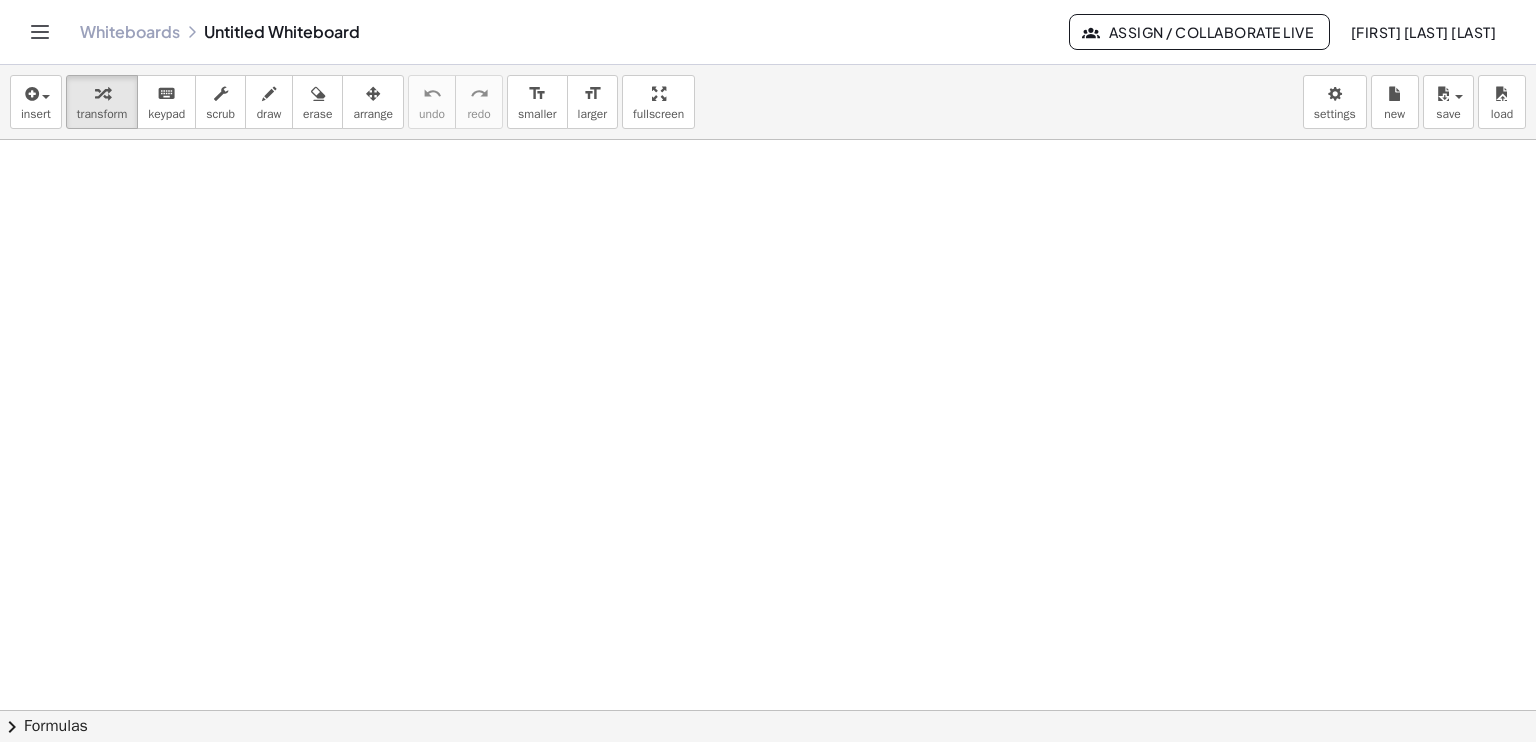 click at bounding box center (768, 776) 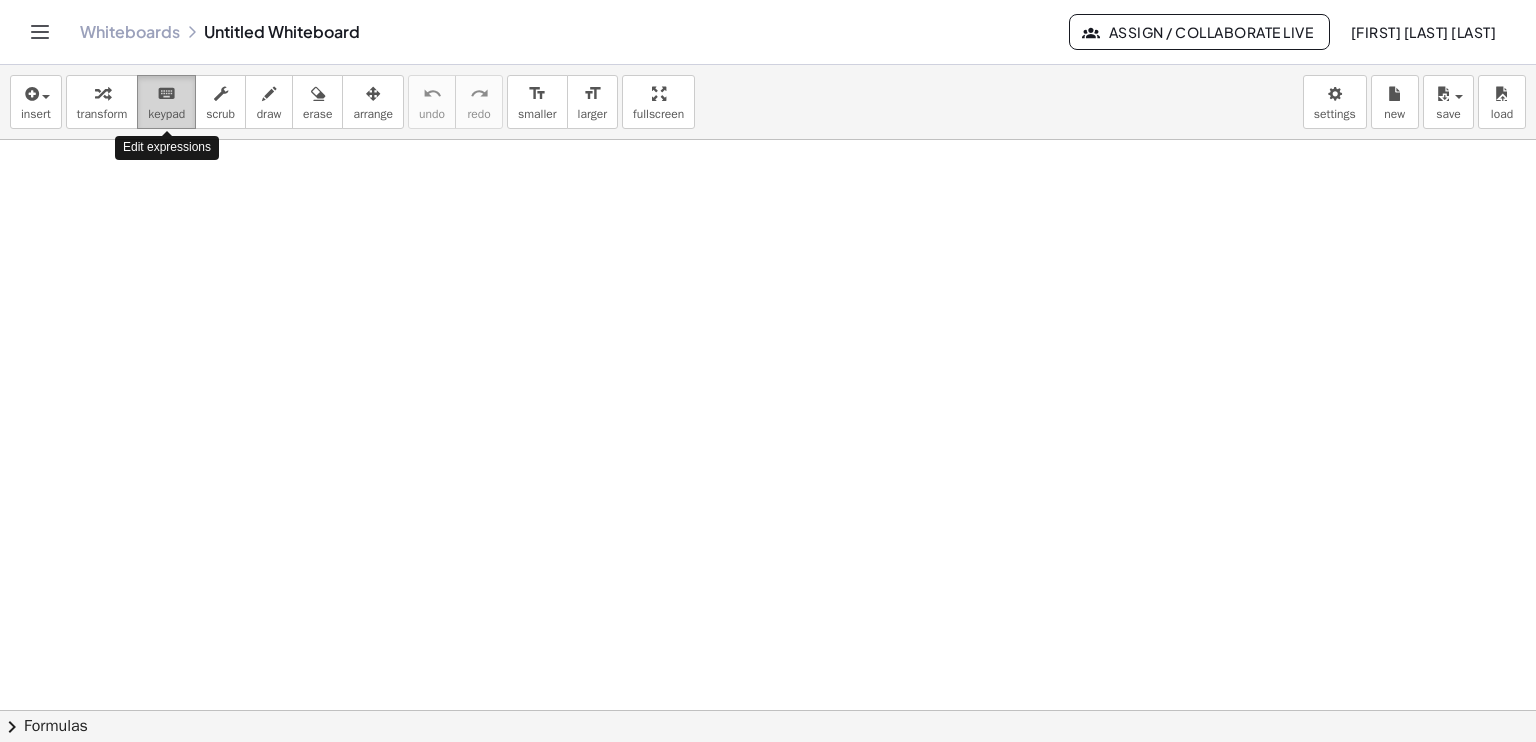 click on "keypad" at bounding box center [166, 114] 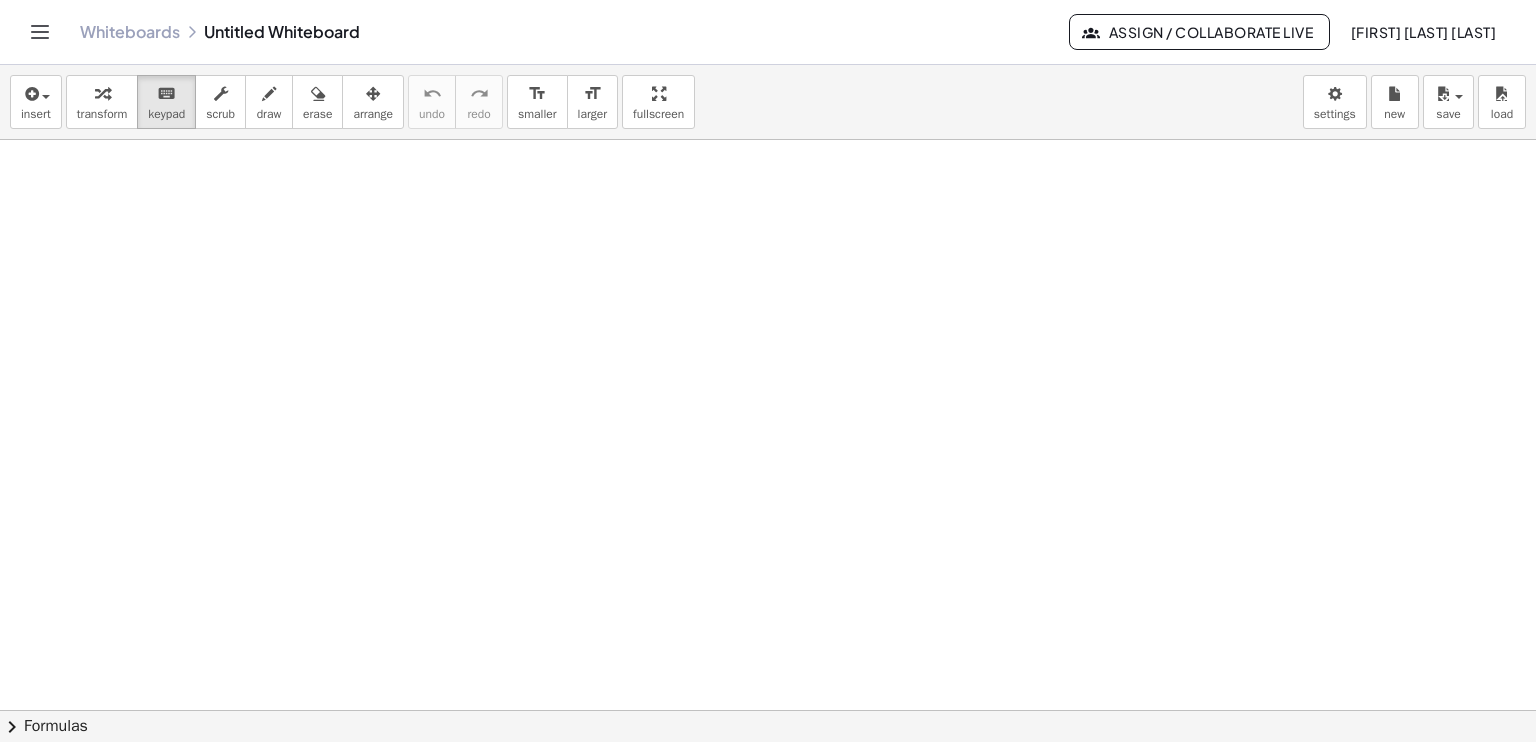 click at bounding box center (768, 776) 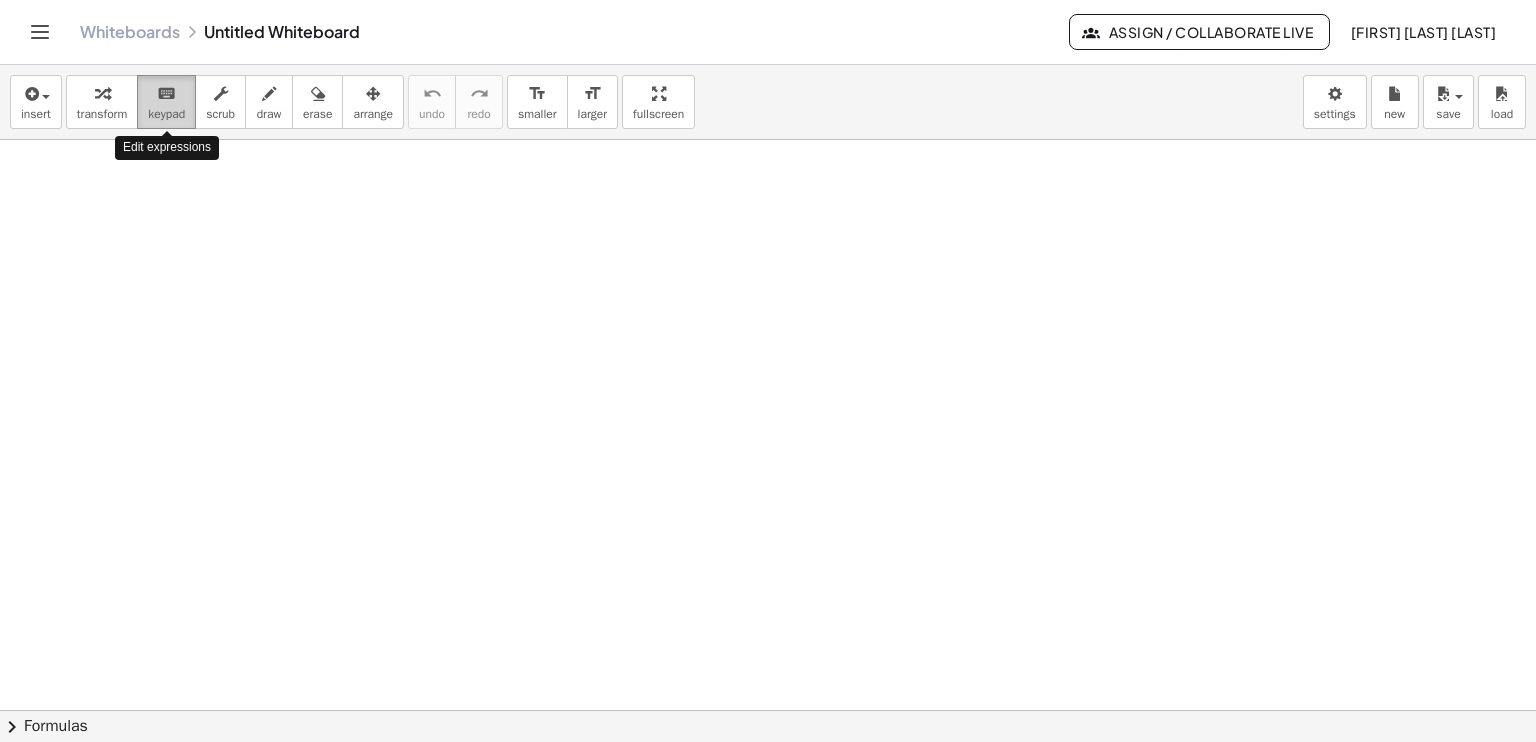 click on "keypad" at bounding box center (166, 114) 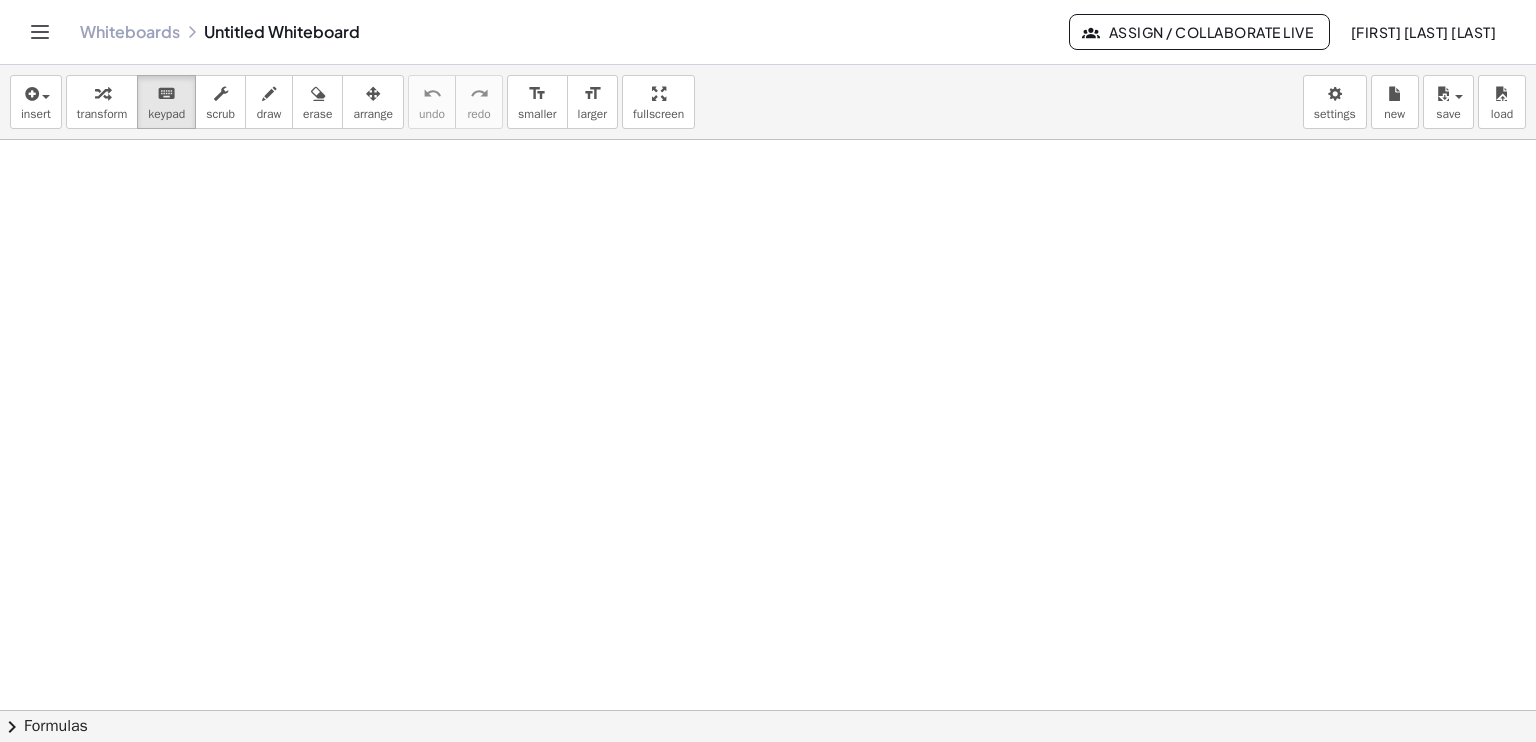 click on "chevron_right" at bounding box center (12, 727) 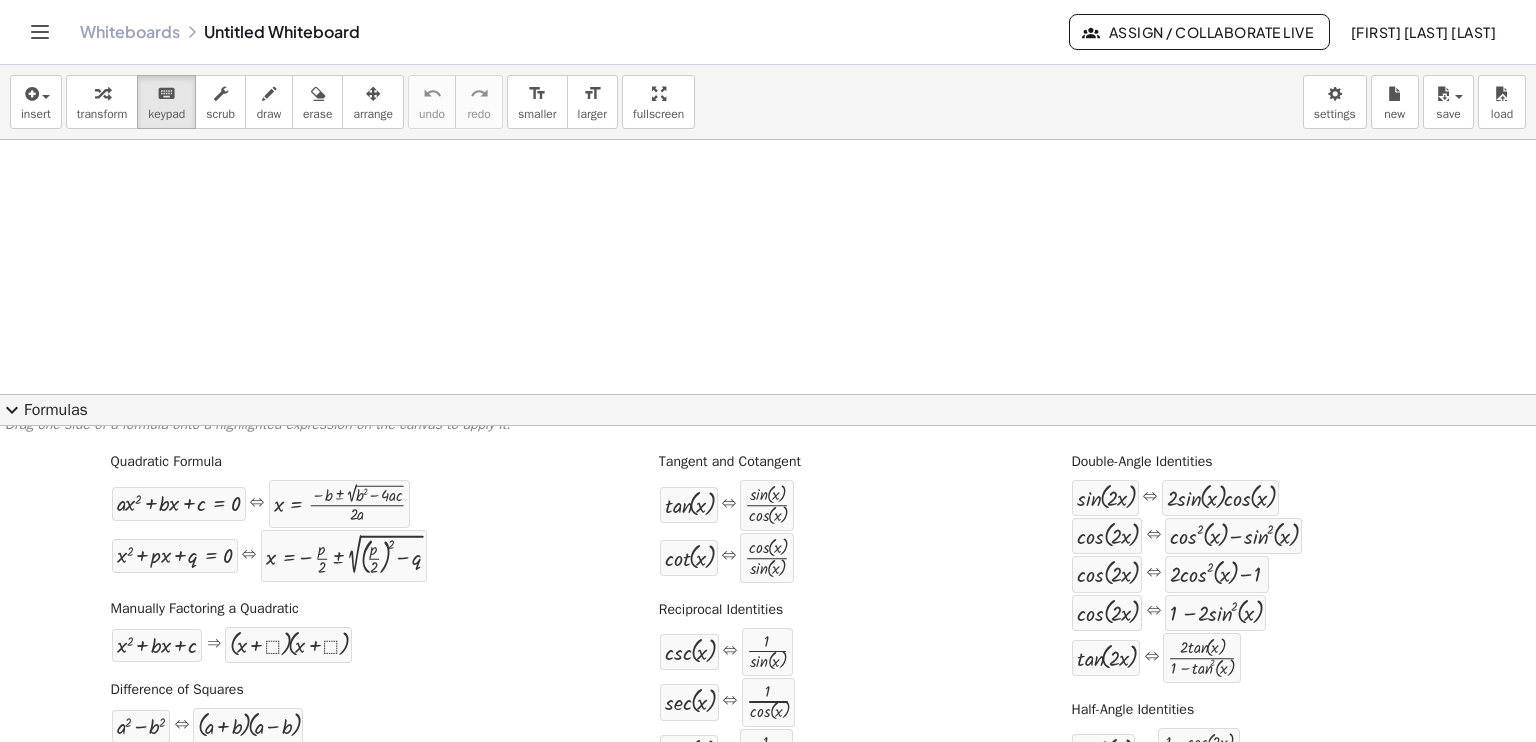 scroll, scrollTop: 0, scrollLeft: 0, axis: both 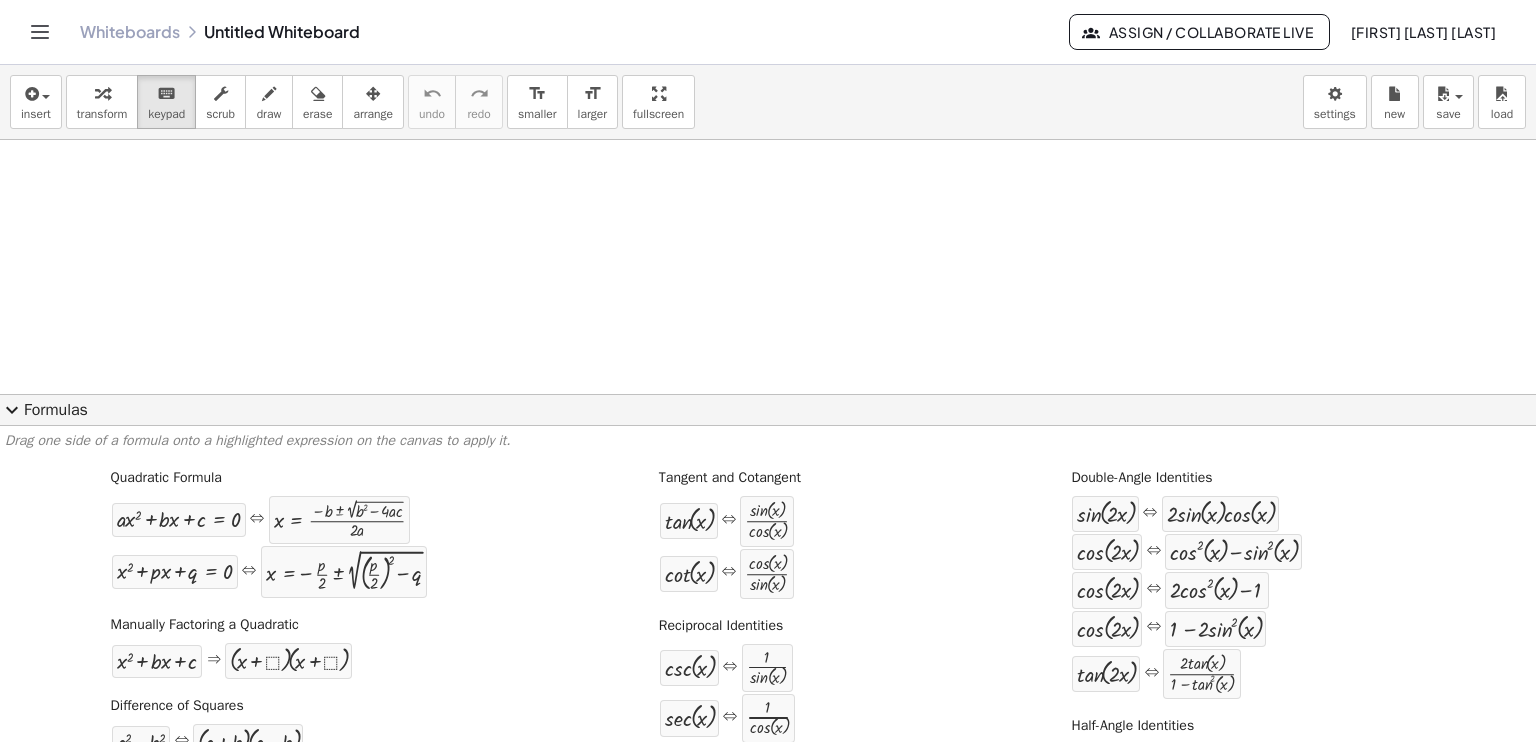 click on "expand_more  Formulas" 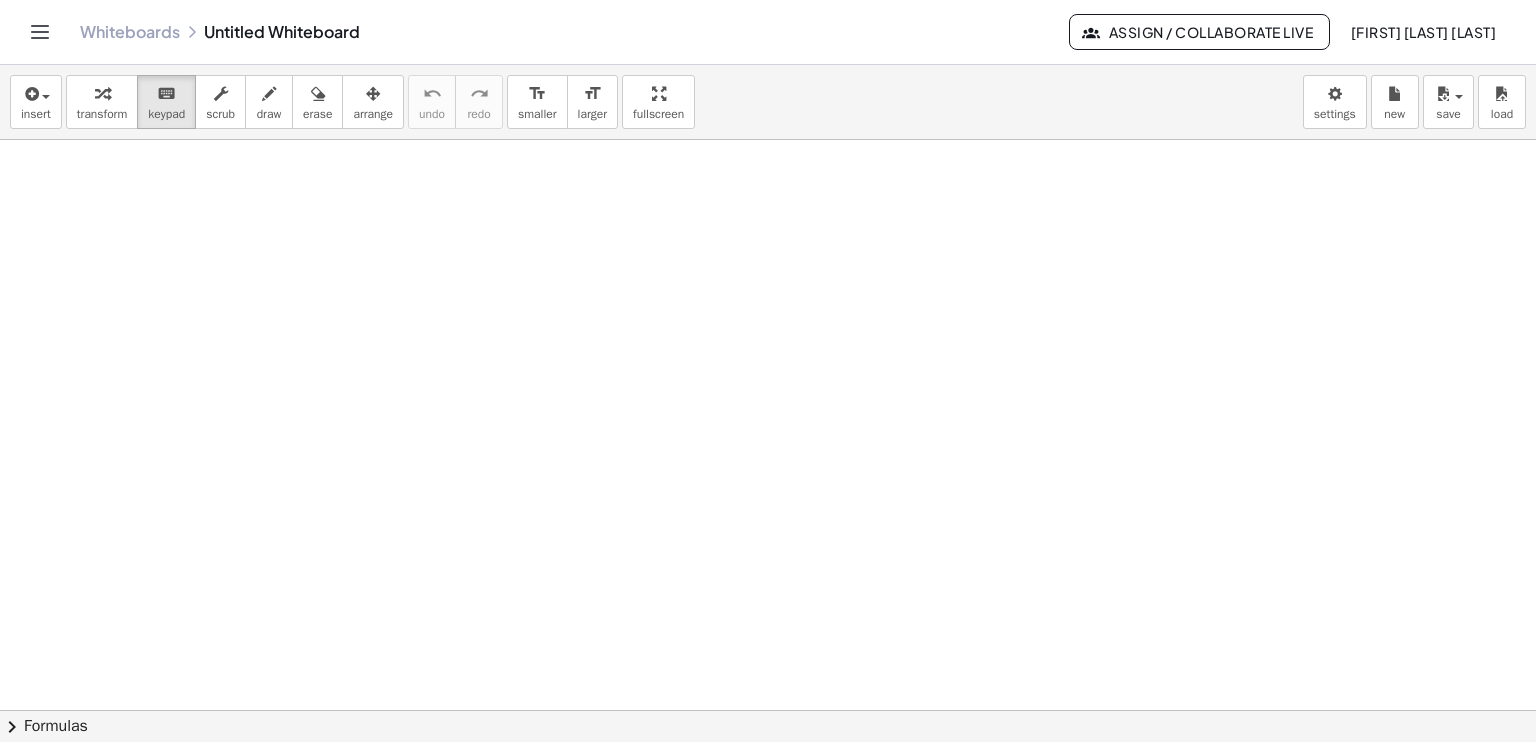click at bounding box center (768, 776) 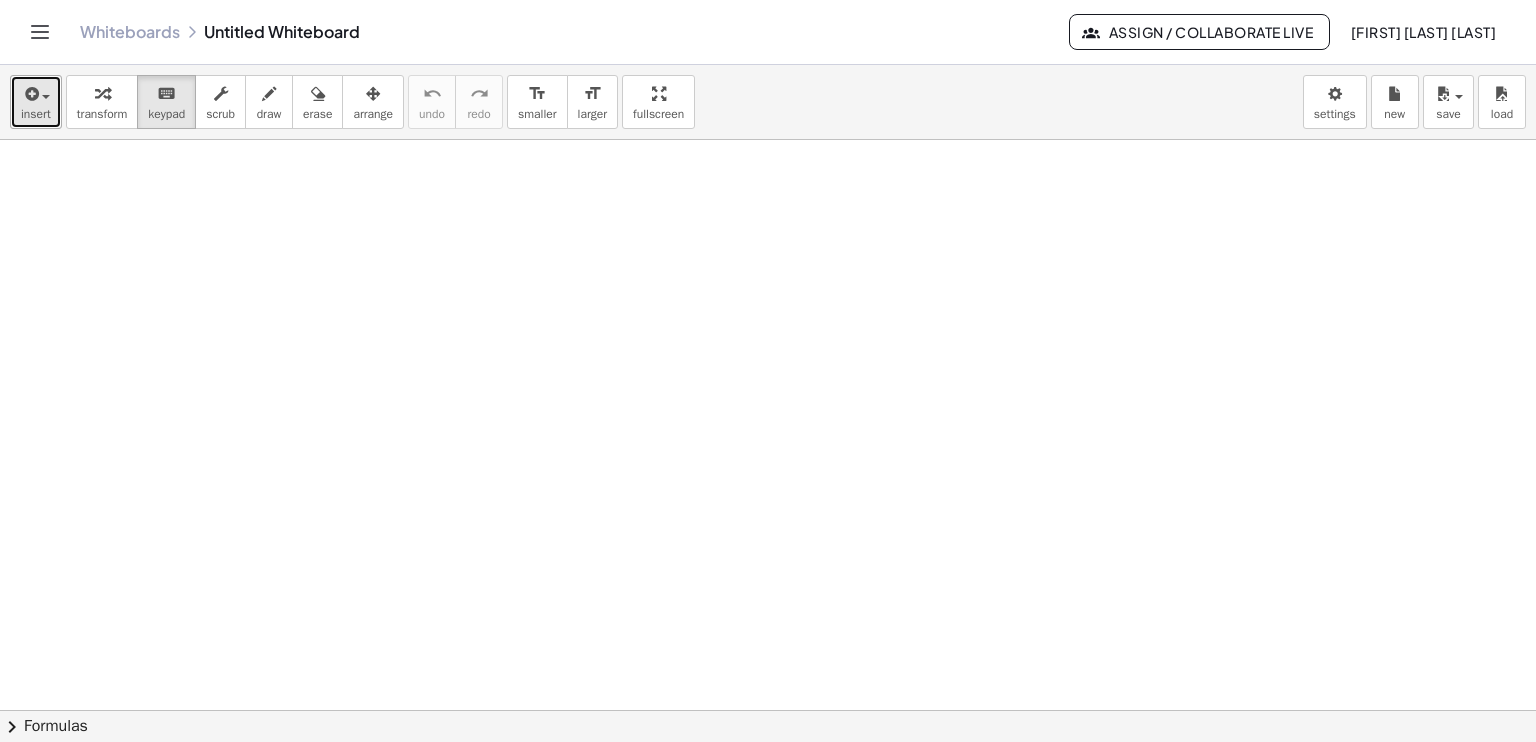 click on "insert" at bounding box center [36, 114] 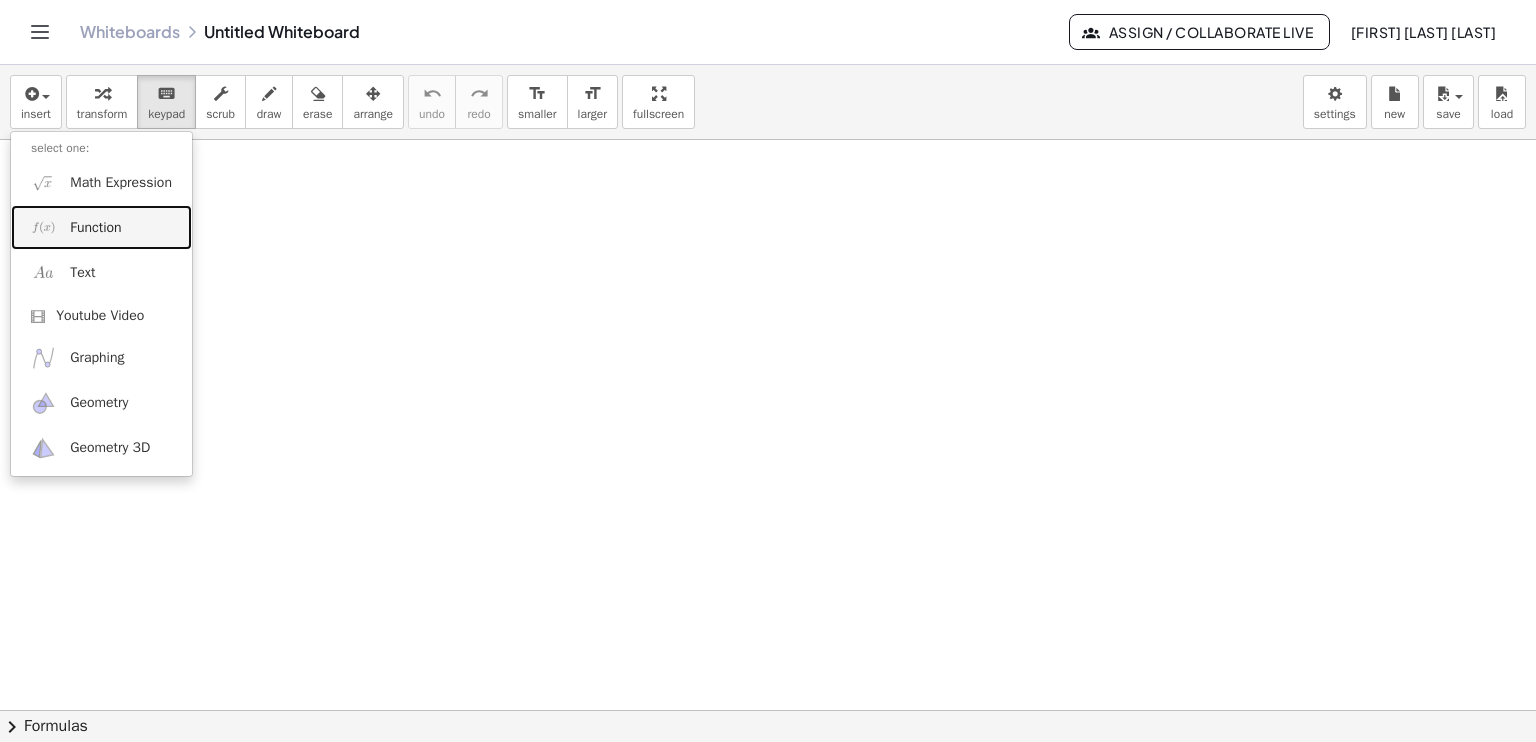 click on "Function" at bounding box center [95, 228] 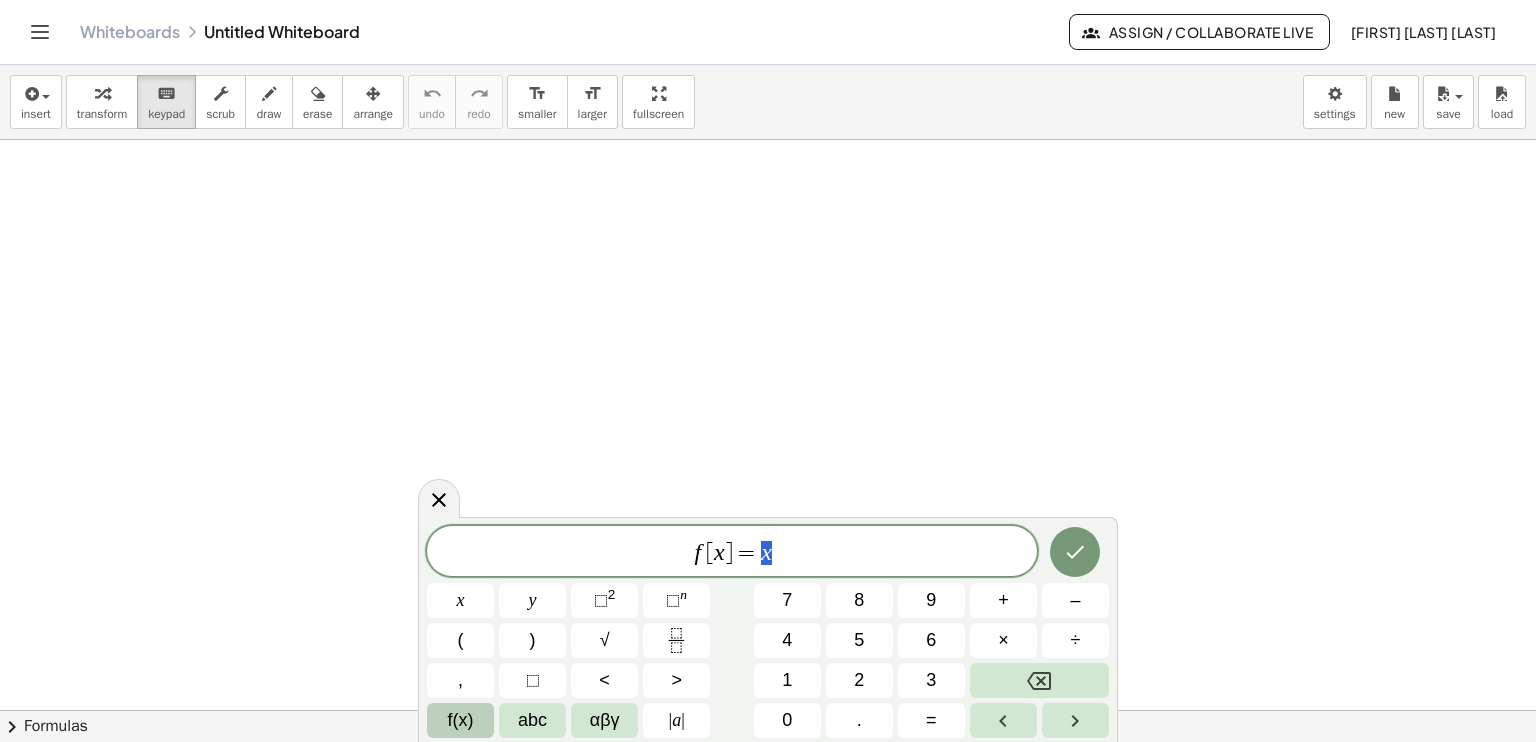 click on "f(x)" at bounding box center (460, 720) 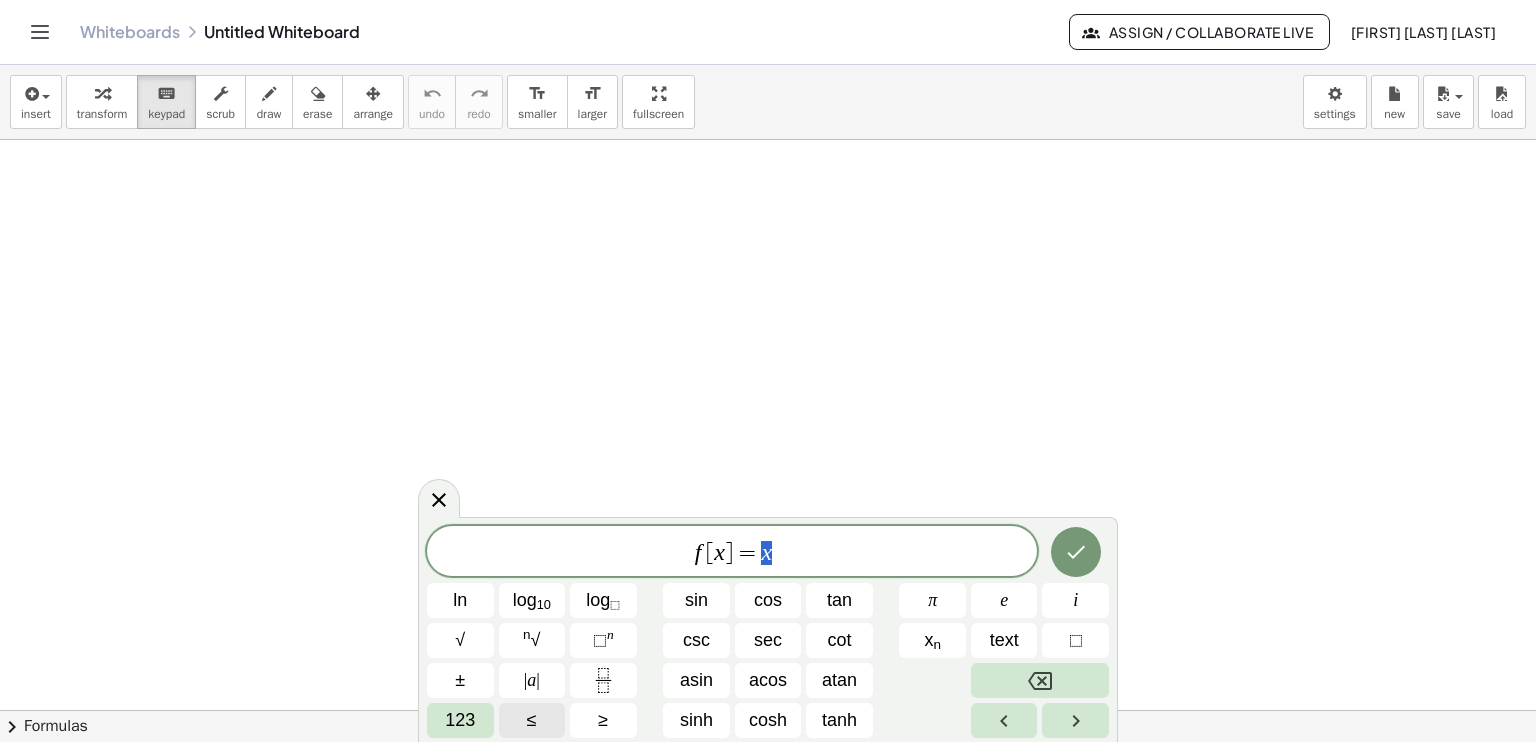 click on "123" at bounding box center (460, 720) 